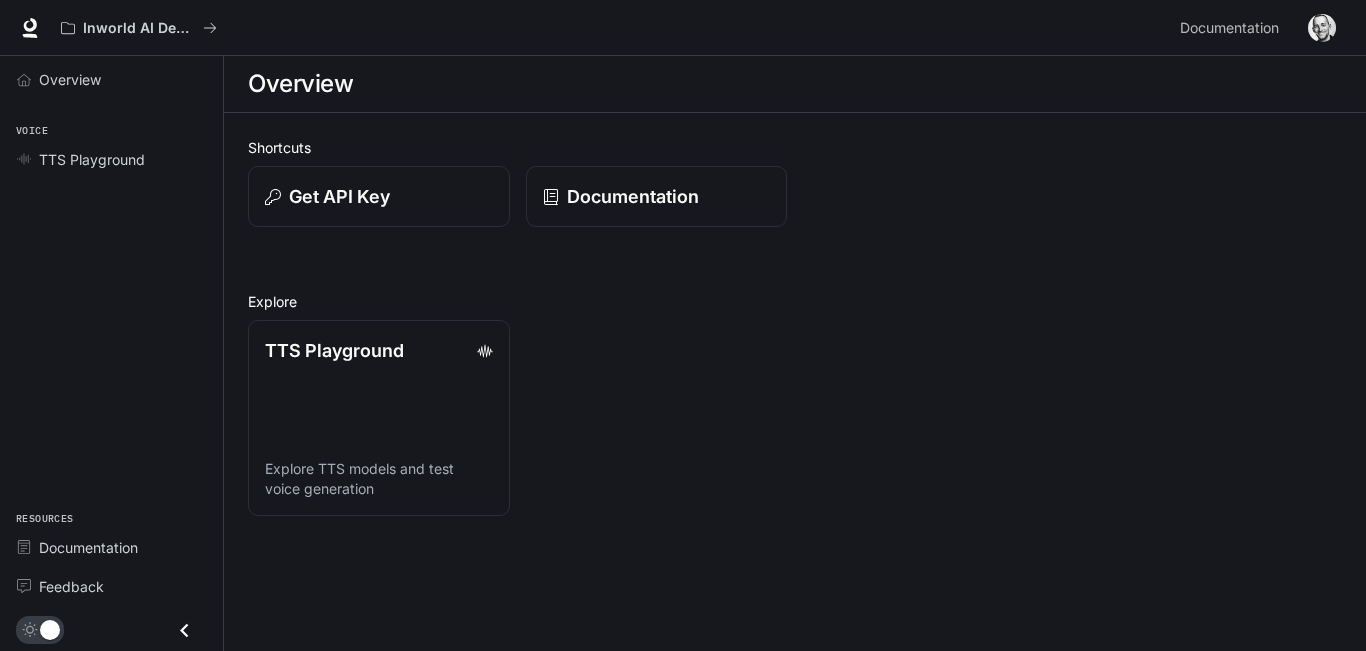 scroll, scrollTop: 0, scrollLeft: 0, axis: both 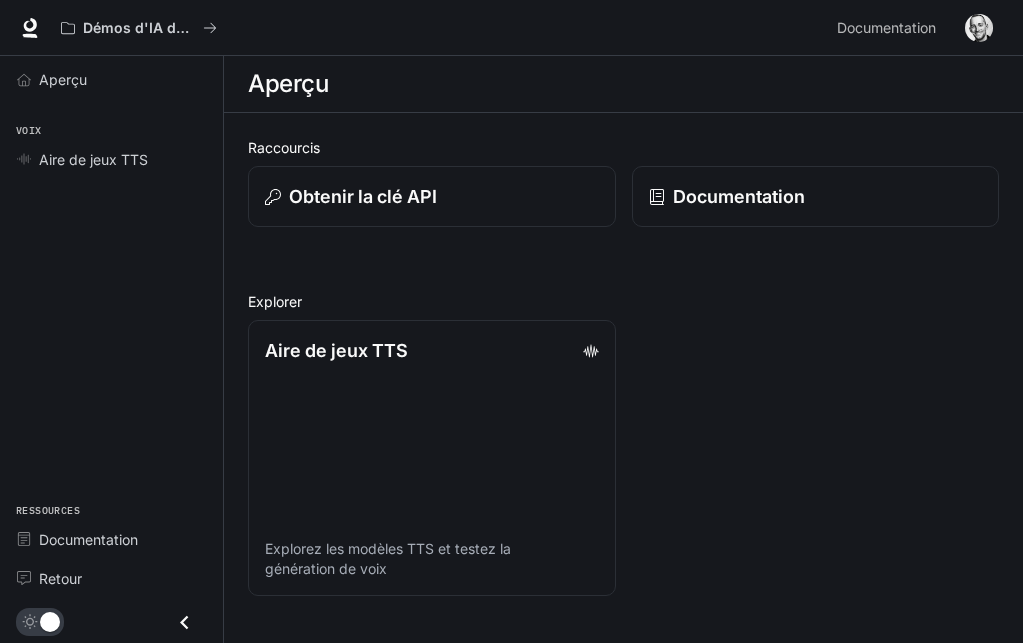 click on "Aire de jeux TTS Explorez les modèles TTS et testez la génération de voix" at bounding box center (615, 188) 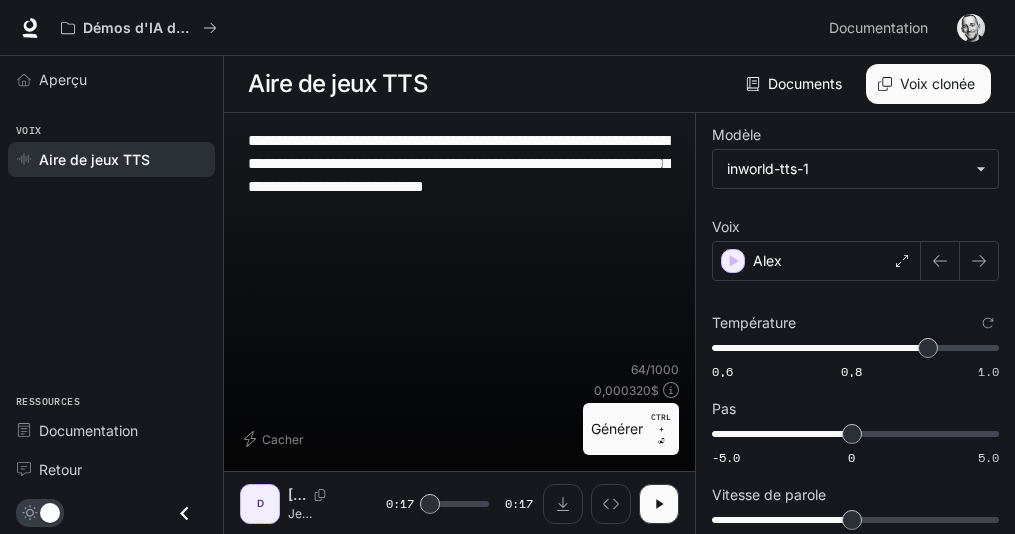 scroll, scrollTop: 0, scrollLeft: 0, axis: both 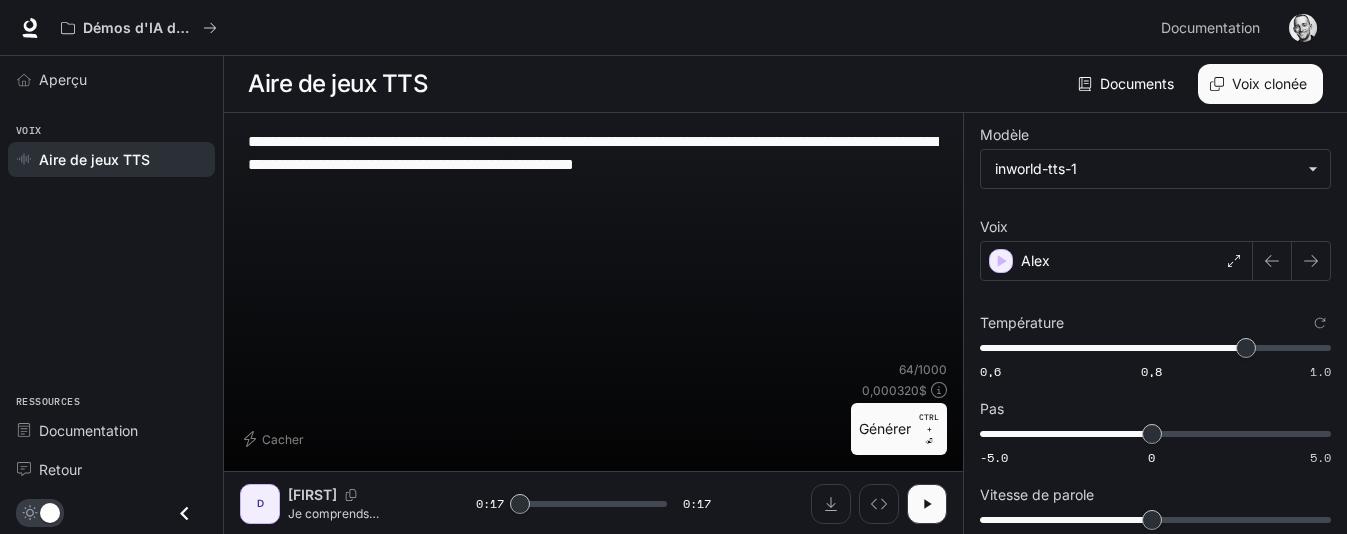 click on "Aire de jeux TTS" at bounding box center [94, 159] 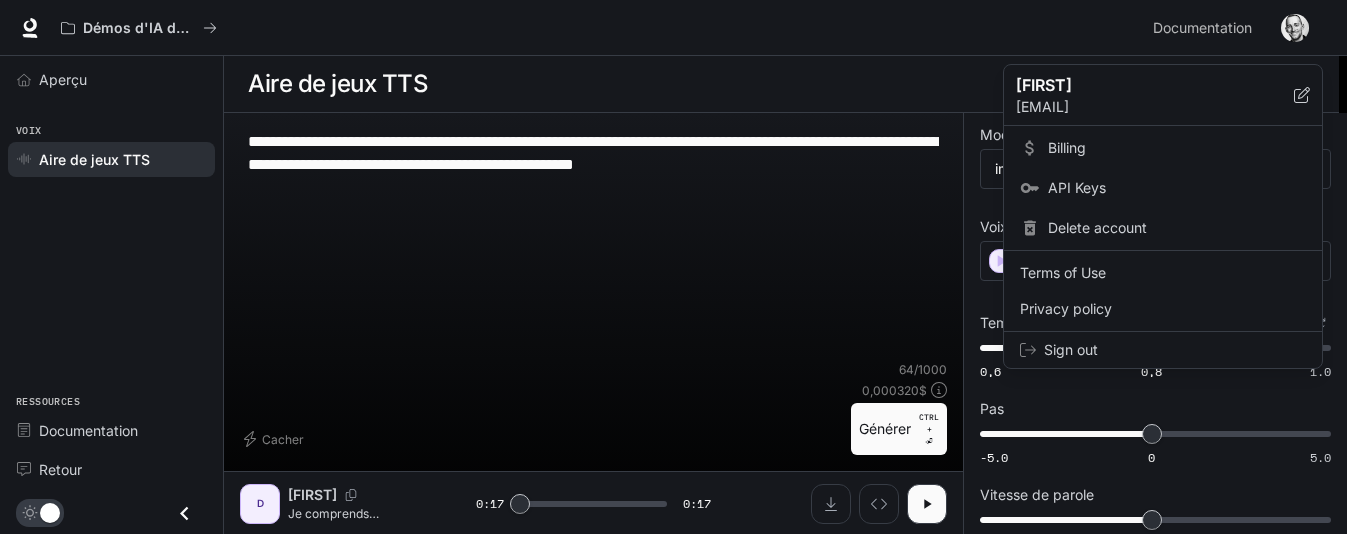 click at bounding box center (673, 267) 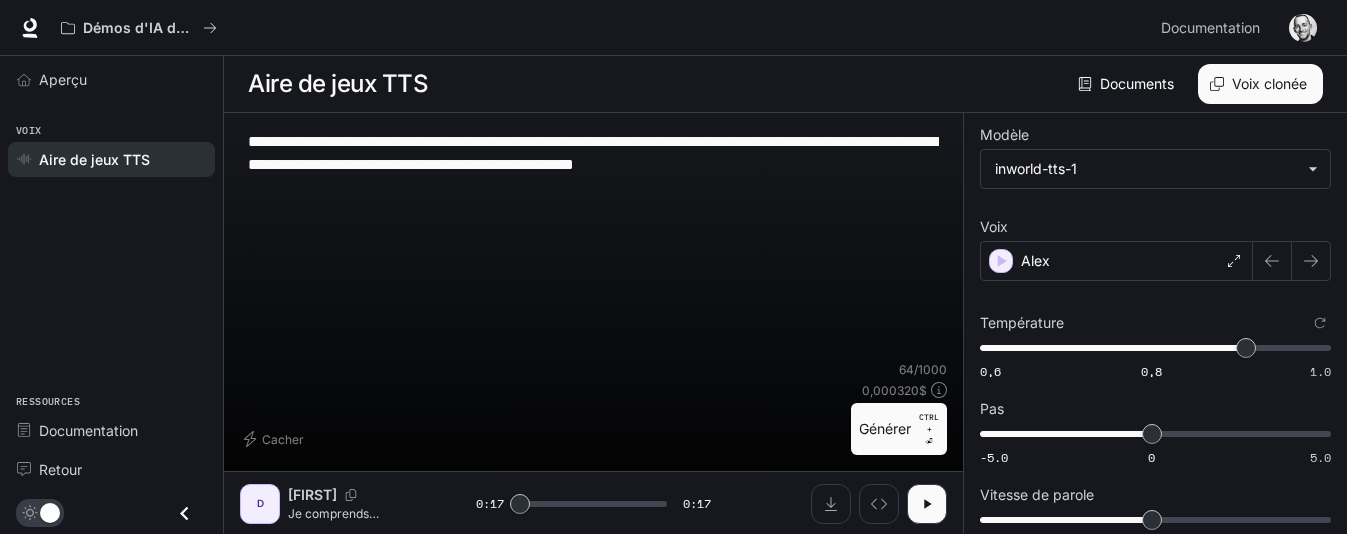 click at bounding box center (1303, 28) 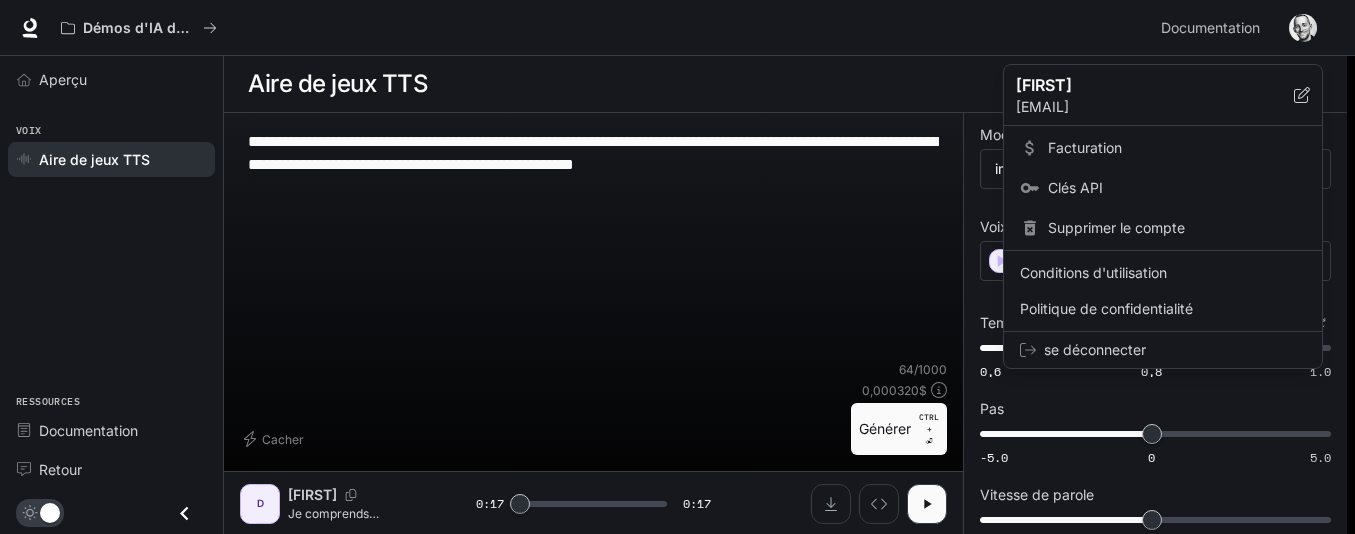 click on "Clés API" at bounding box center [1075, 187] 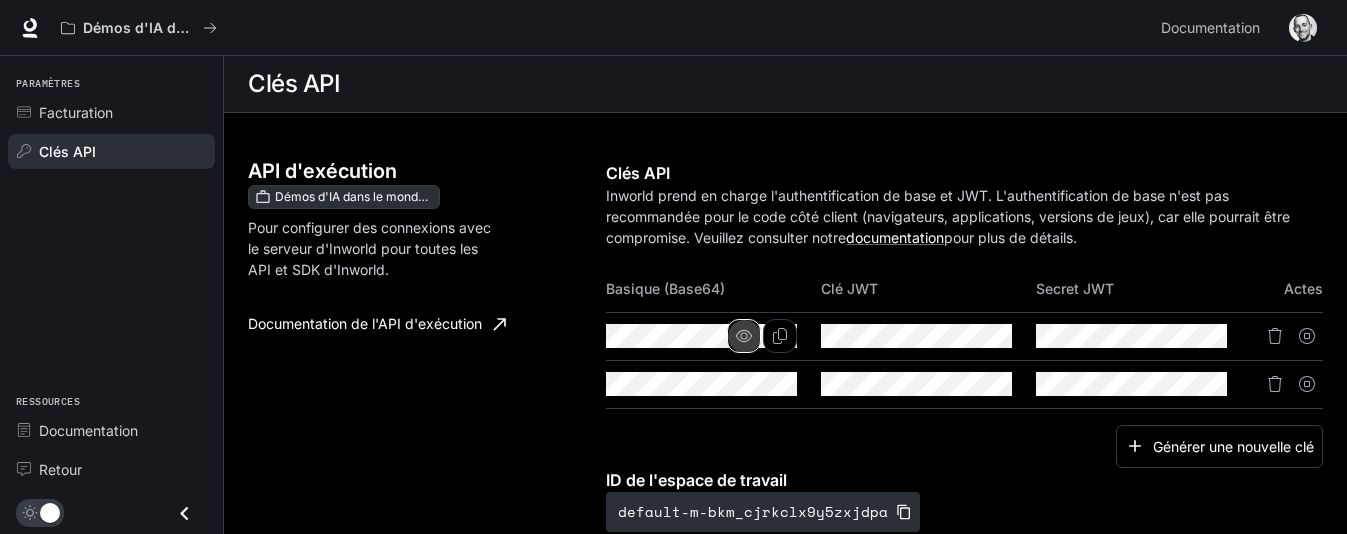 click at bounding box center [744, 336] 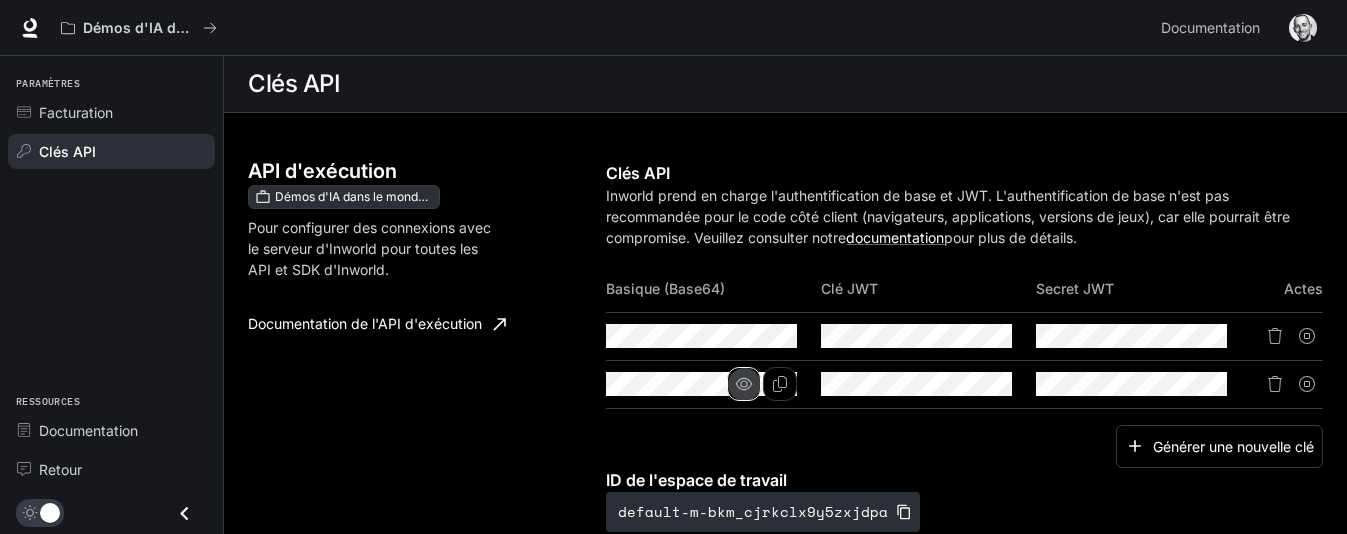 click at bounding box center [0, 0] 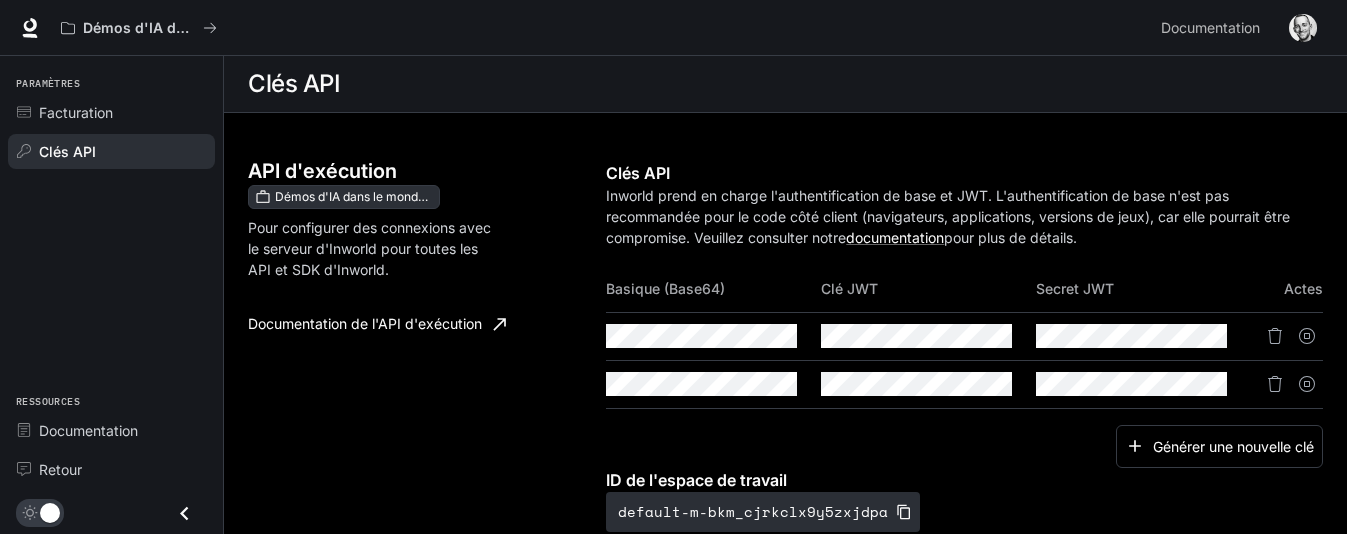 click on "API d'exécution Démos d'IA dans le monde réel Pour configurer des connexions avec le serveur d'Inworld pour toutes les API et SDK d'Inworld. Documentation de l'API d'exécution Clés API Inworld prend en charge l'authentification de base et JWT. L'authentification de base n'est pas recommandée pour le code côté client (navigateurs, applications, versions de jeux), car elle pourrait être compromise. Veuillez consulter notre documentation pour plus de détails. Basique (Base64) Clé JWT Secret JWT Actes Générer une nouvelle clé ID de l'espace de travail par défaut-m-bkm_cjrkclx9y5zxjdpa" at bounding box center [785, 366] 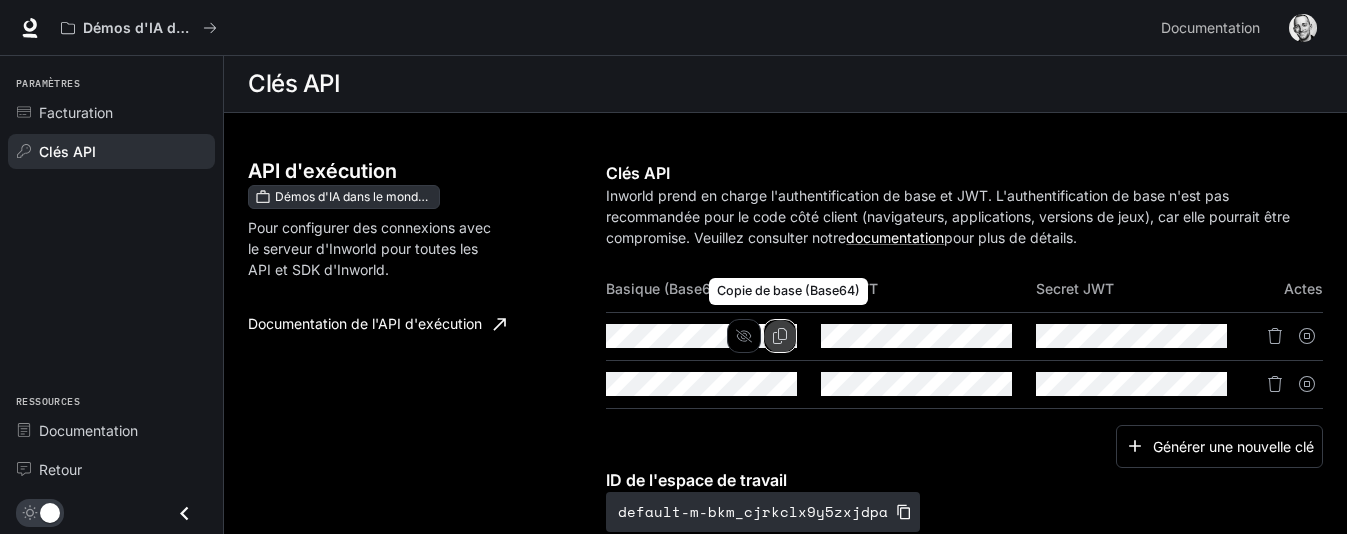 click at bounding box center [780, 336] 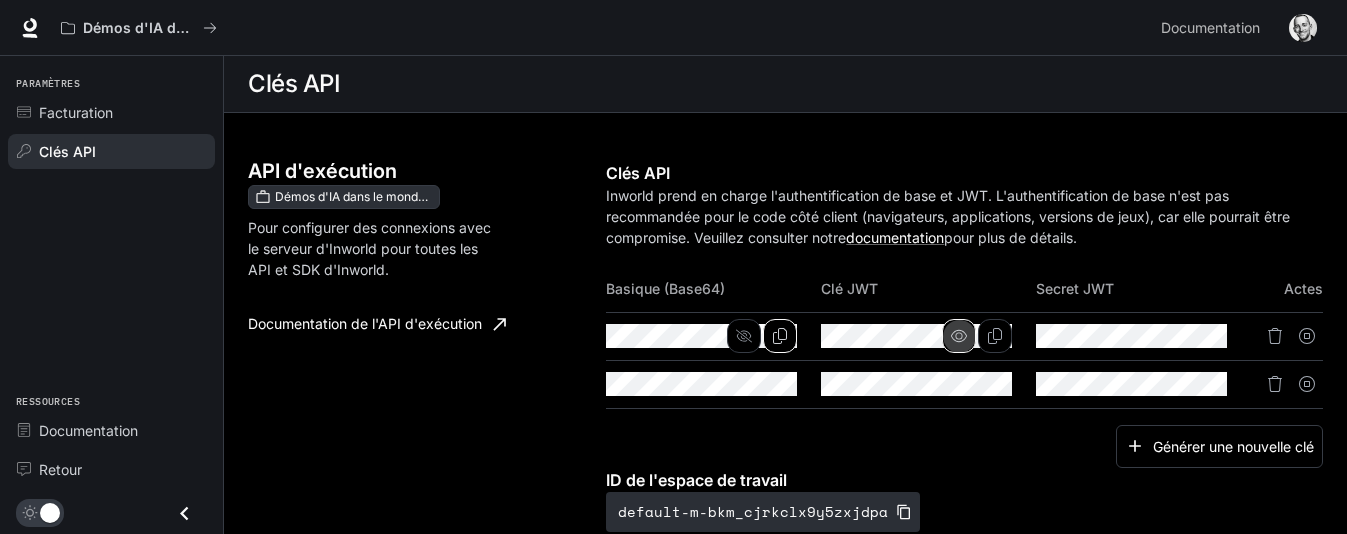 click at bounding box center [959, 336] 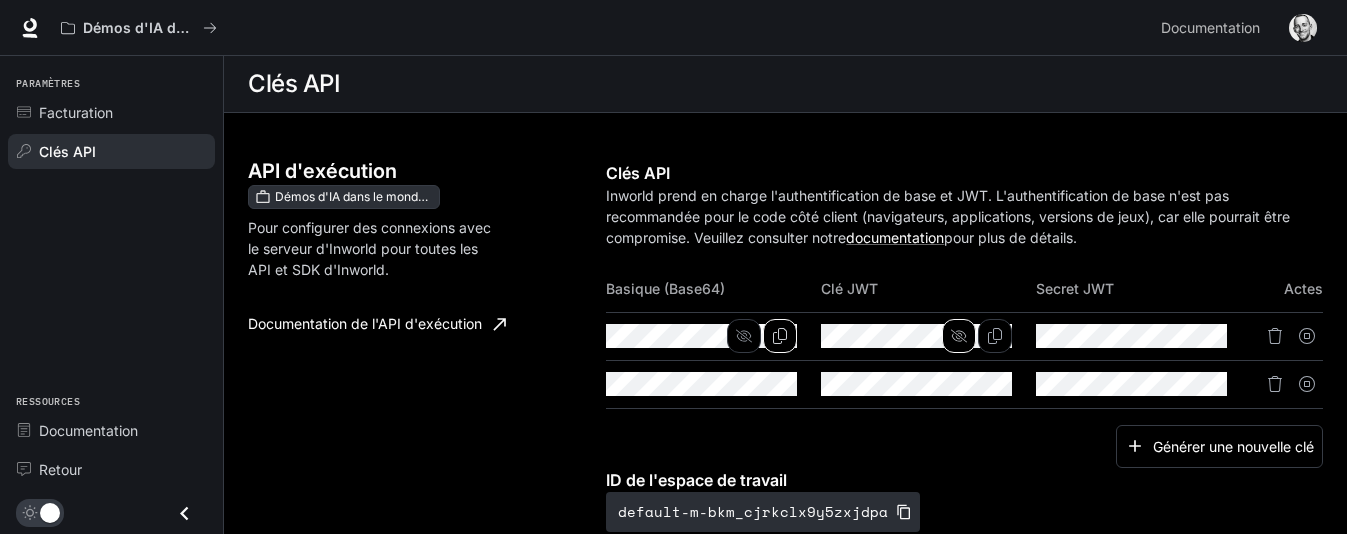 type 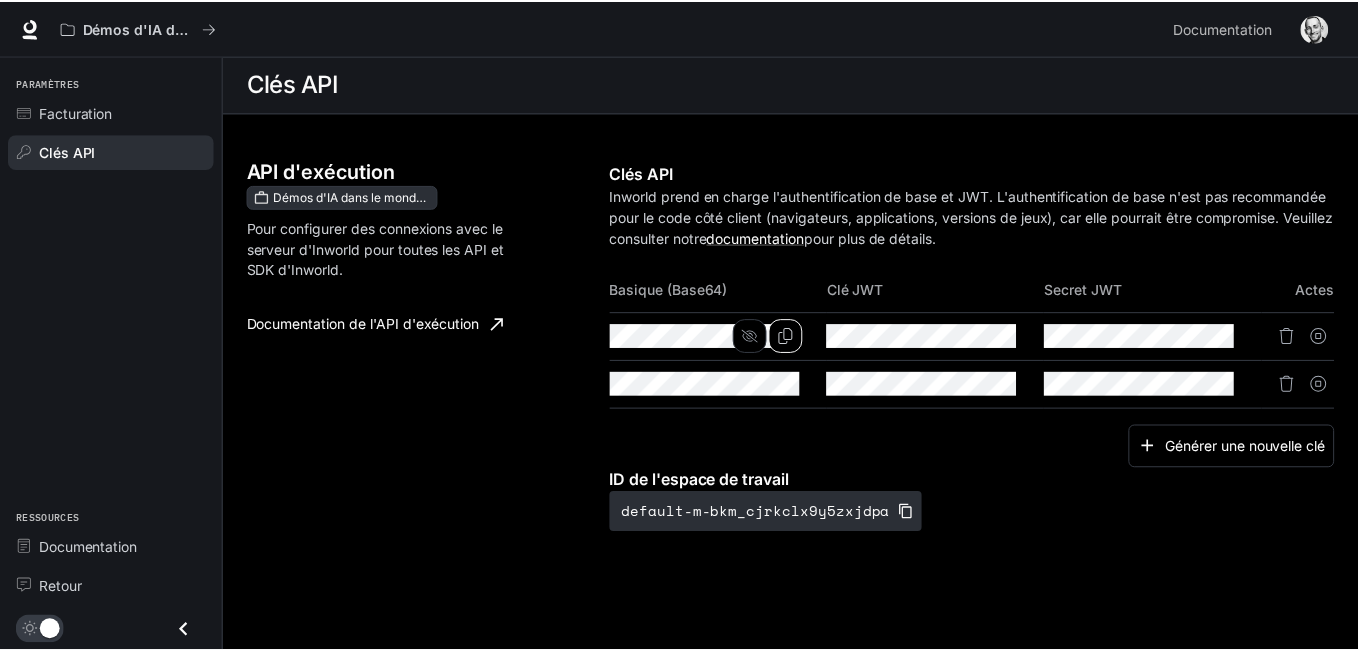 scroll, scrollTop: 0, scrollLeft: 1098, axis: horizontal 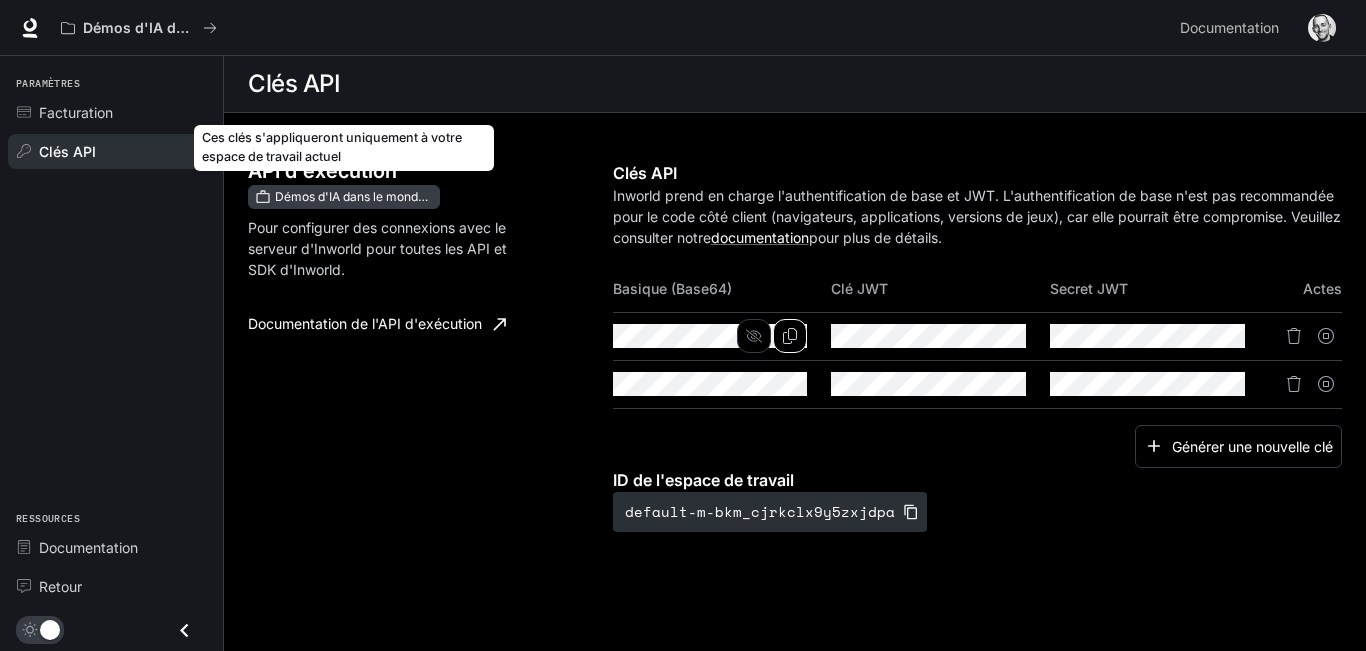 click on "Démos d'IA dans le monde réel" at bounding box center [362, 196] 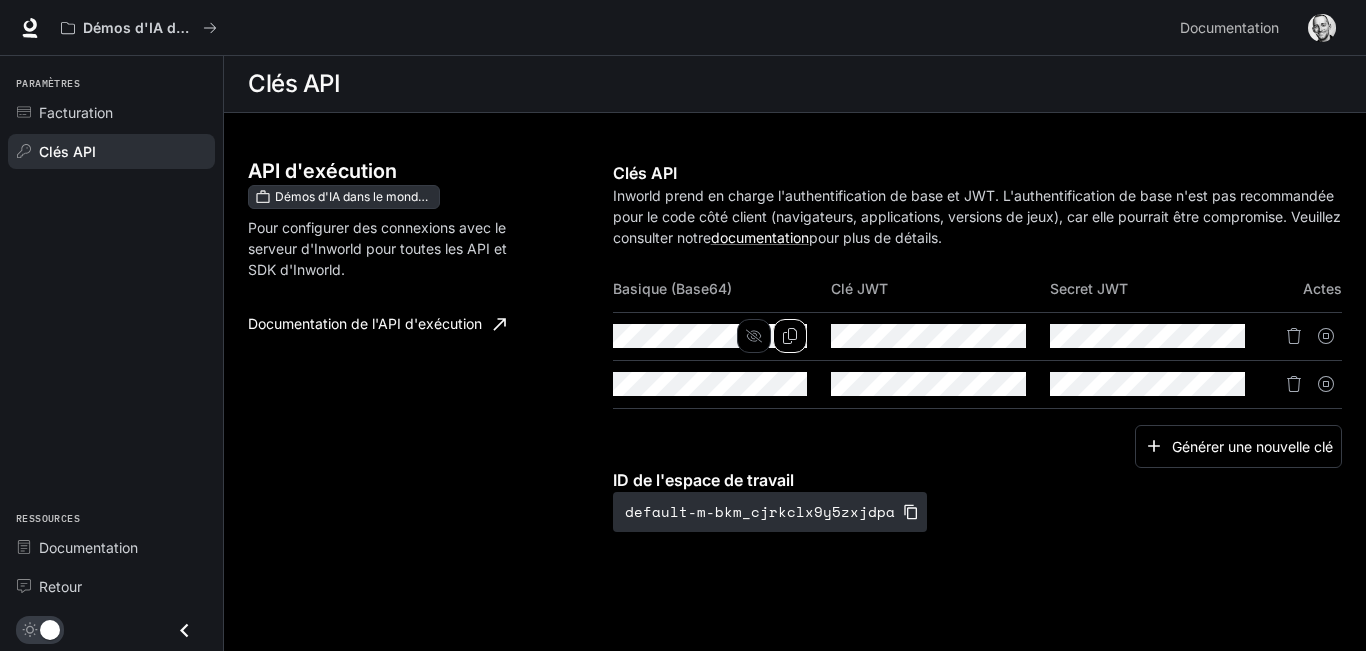 click on "Clés API" at bounding box center (67, 151) 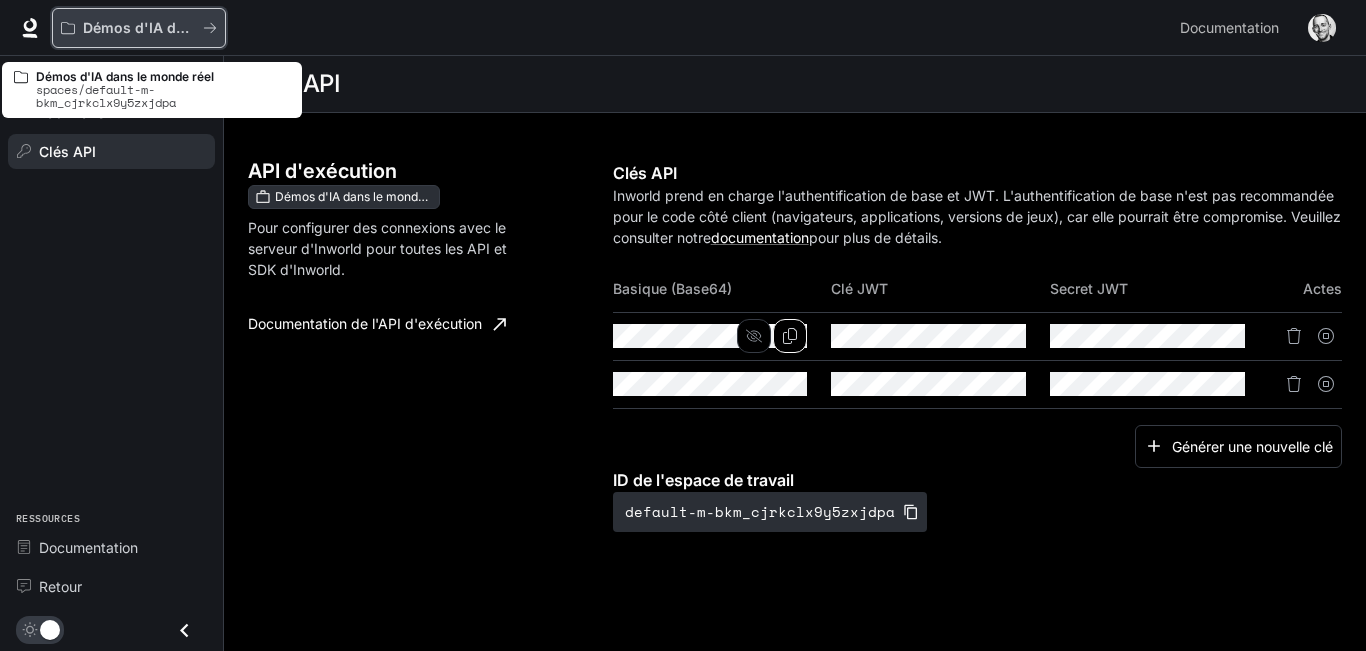 click on "Démos d'IA dans le monde réel" at bounding box center (191, 27) 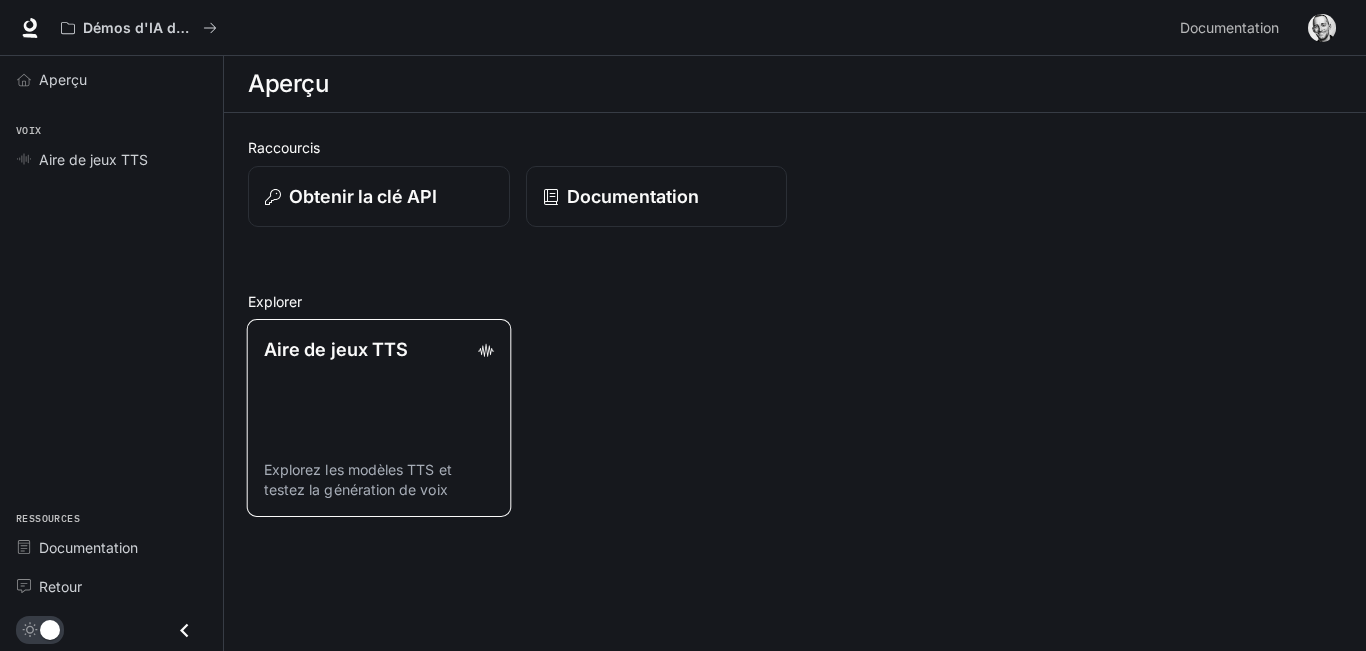 click on "Aire de jeux TTS" at bounding box center [336, 349] 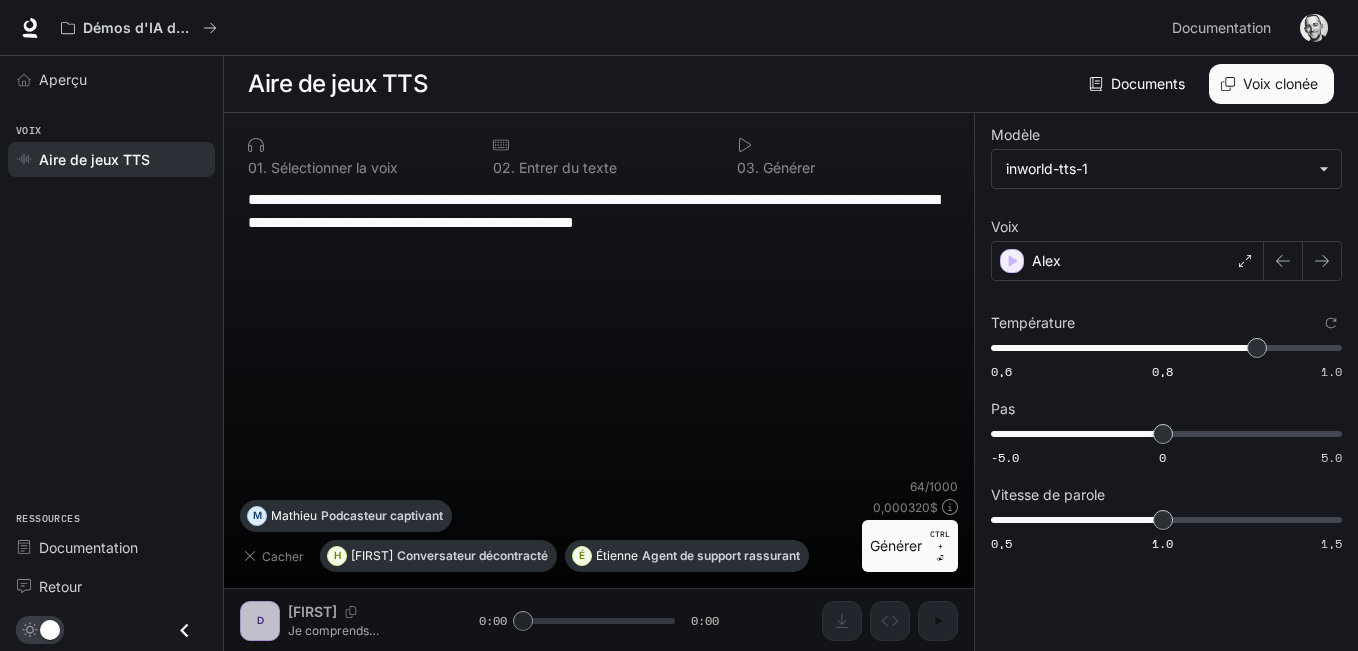 click on "Générer CTRL + ⏎" at bounding box center (910, 546) 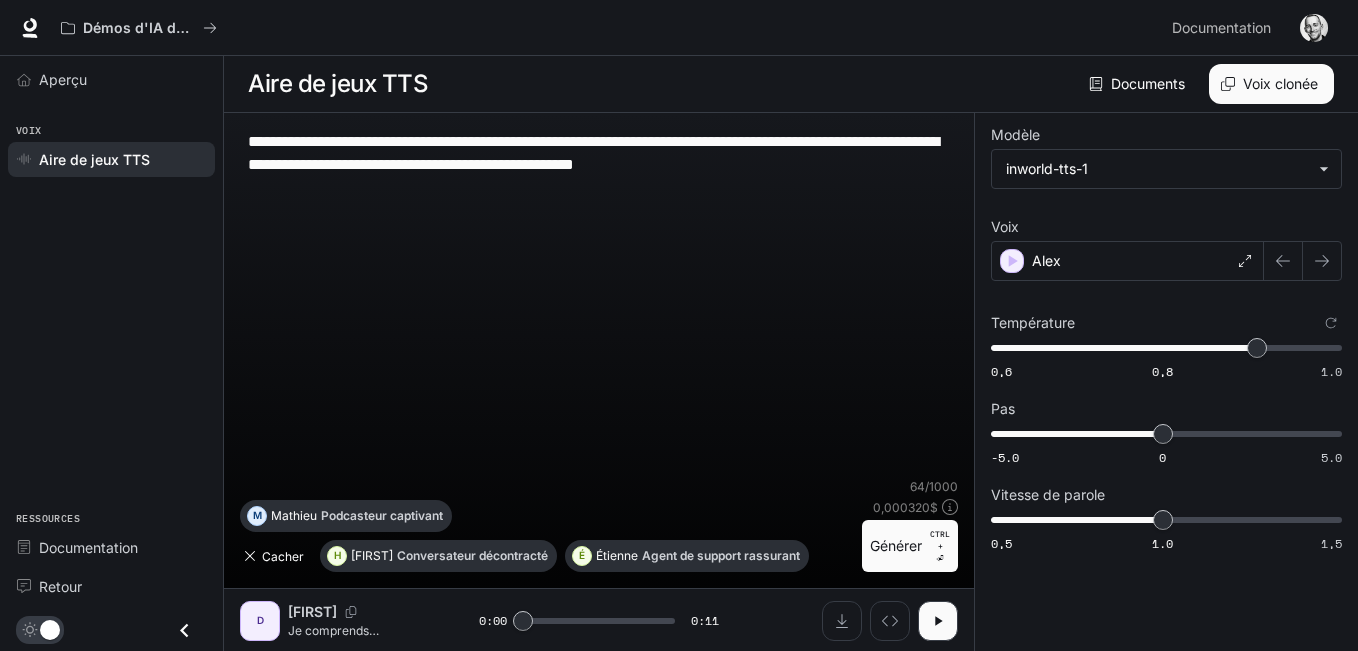 click at bounding box center (250, 556) 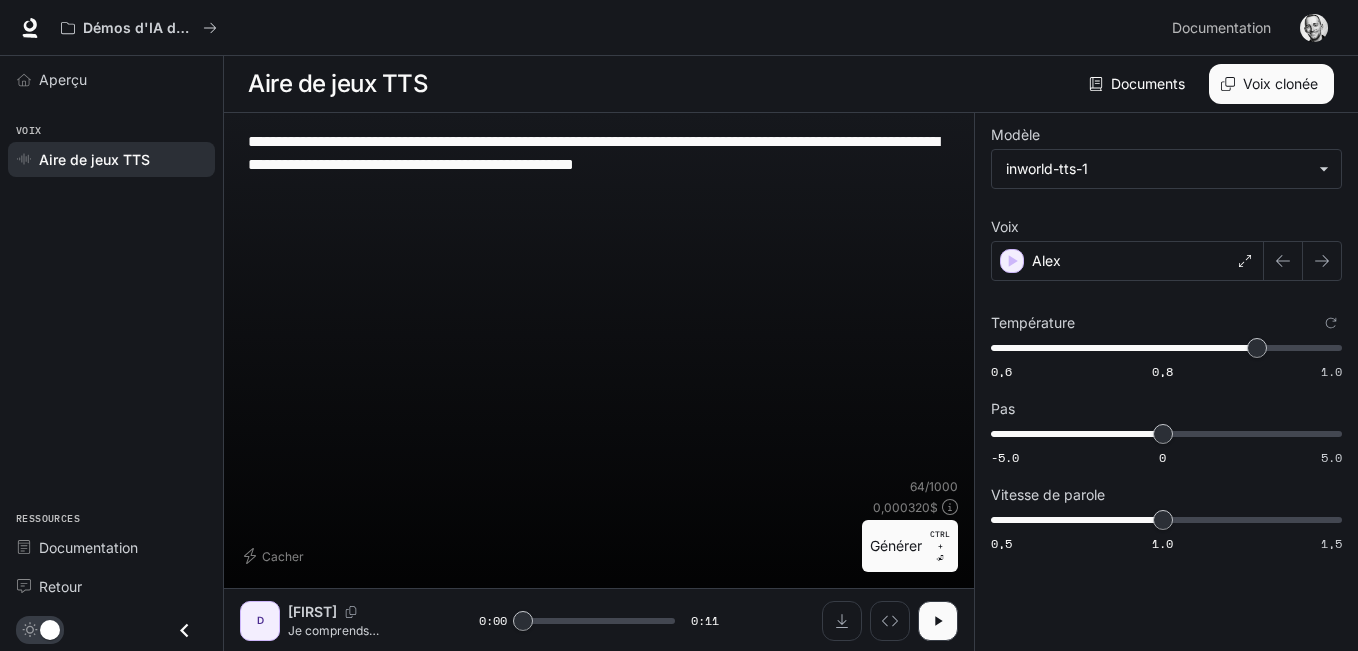 click on "Aire de jeux TTS" at bounding box center [94, 159] 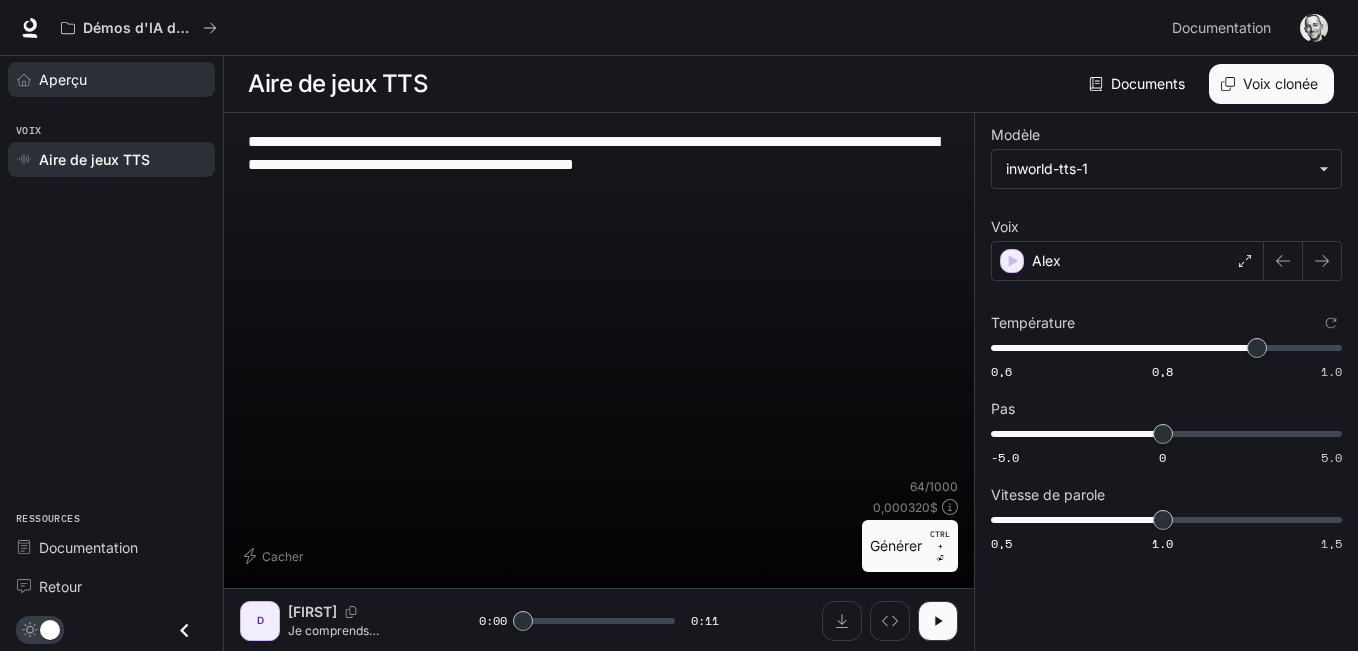 click on "Aperçu" at bounding box center [63, 79] 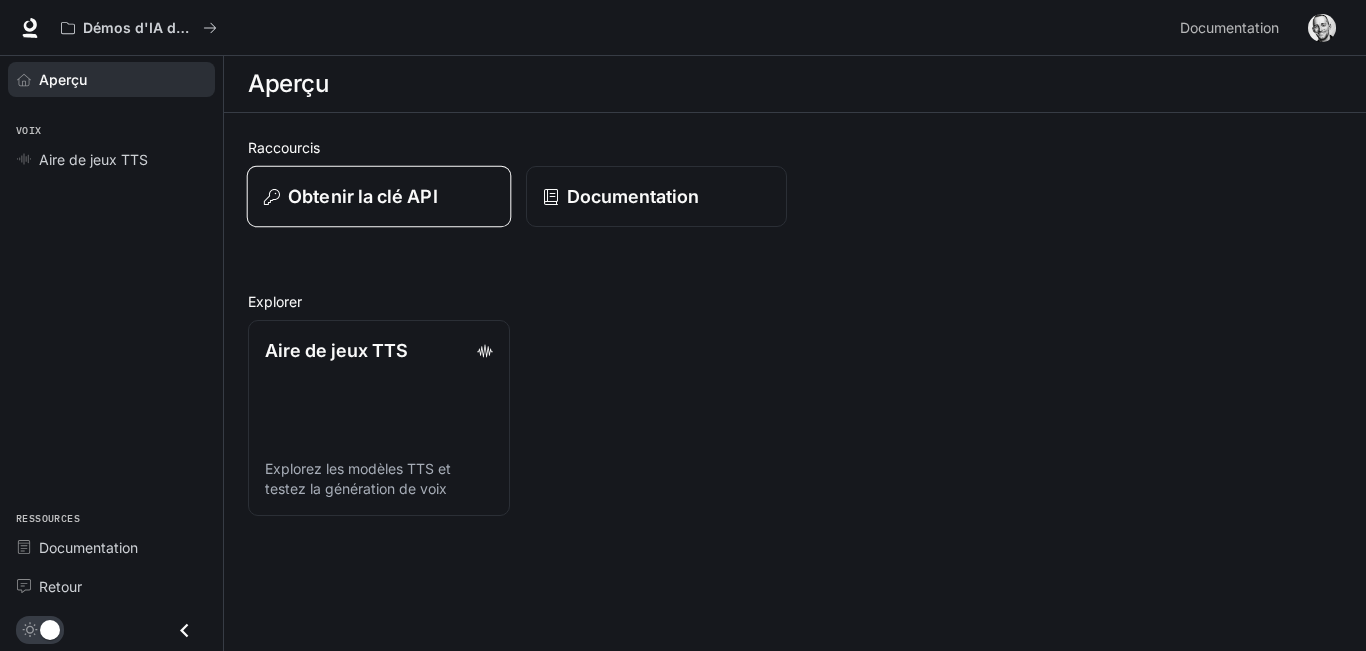 click on "Obtenir la clé API" at bounding box center (379, 197) 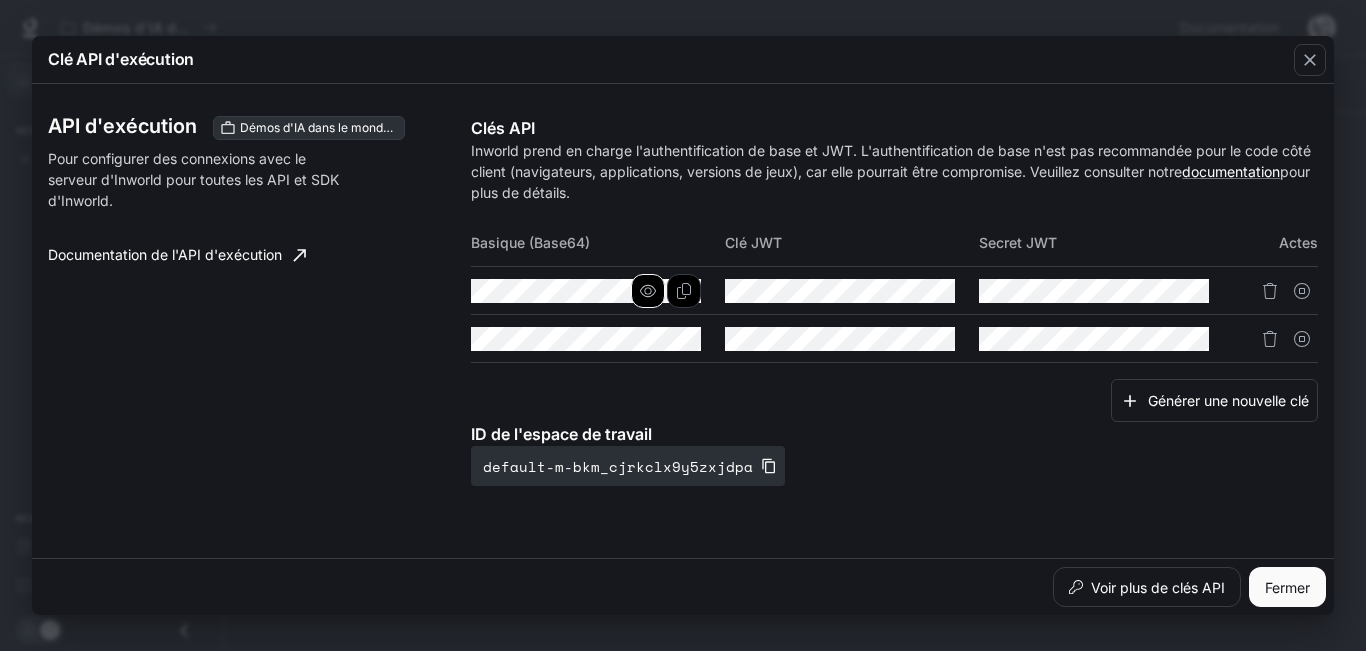 click at bounding box center (648, 291) 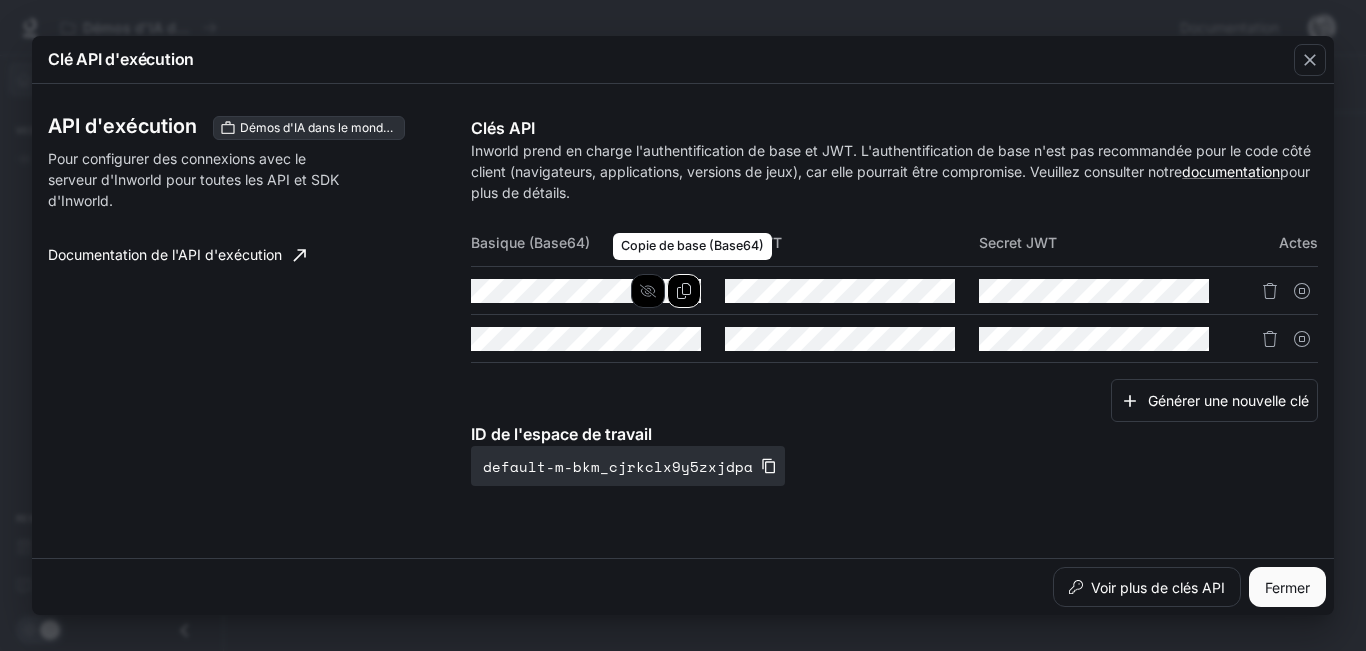 click at bounding box center [684, 291] 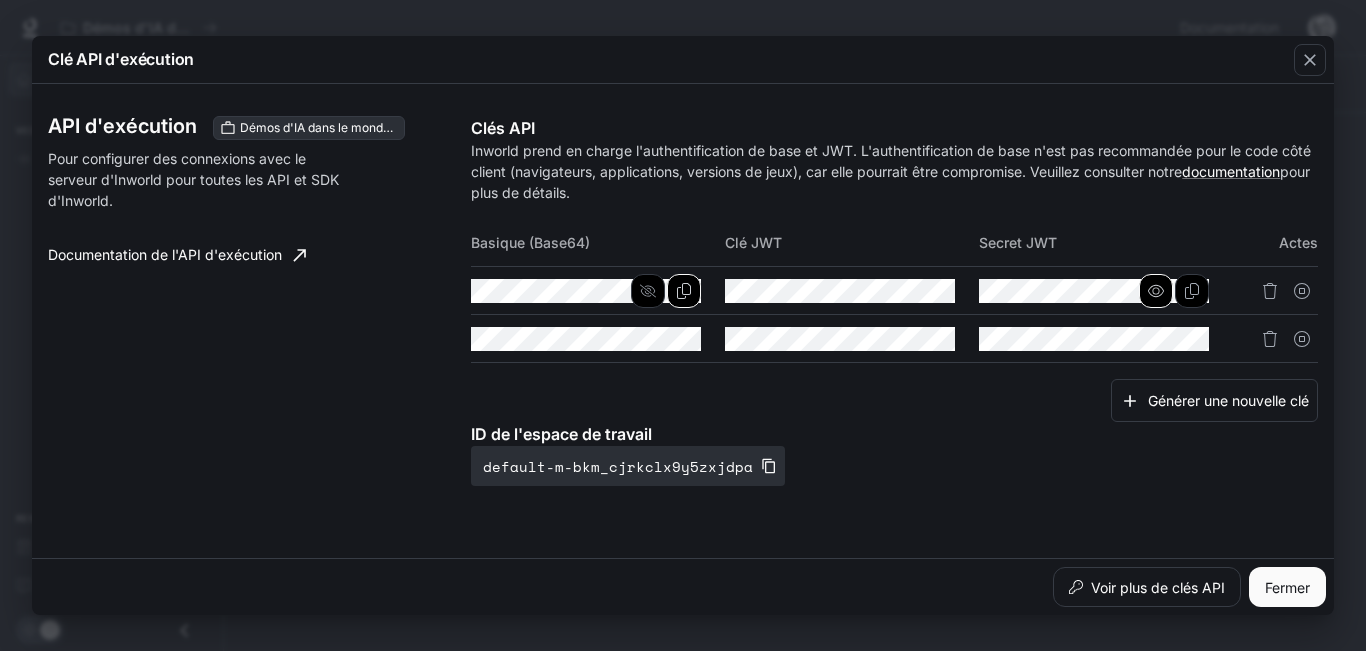 click at bounding box center [648, 291] 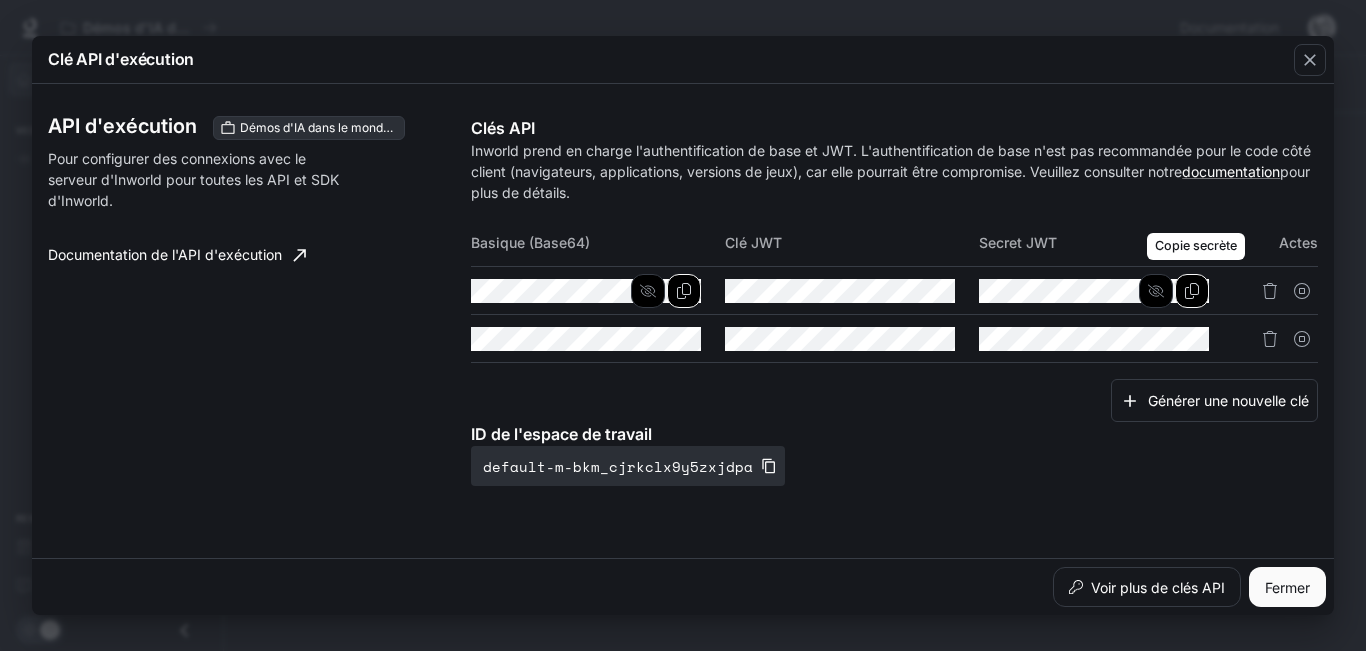 click at bounding box center (1192, 291) 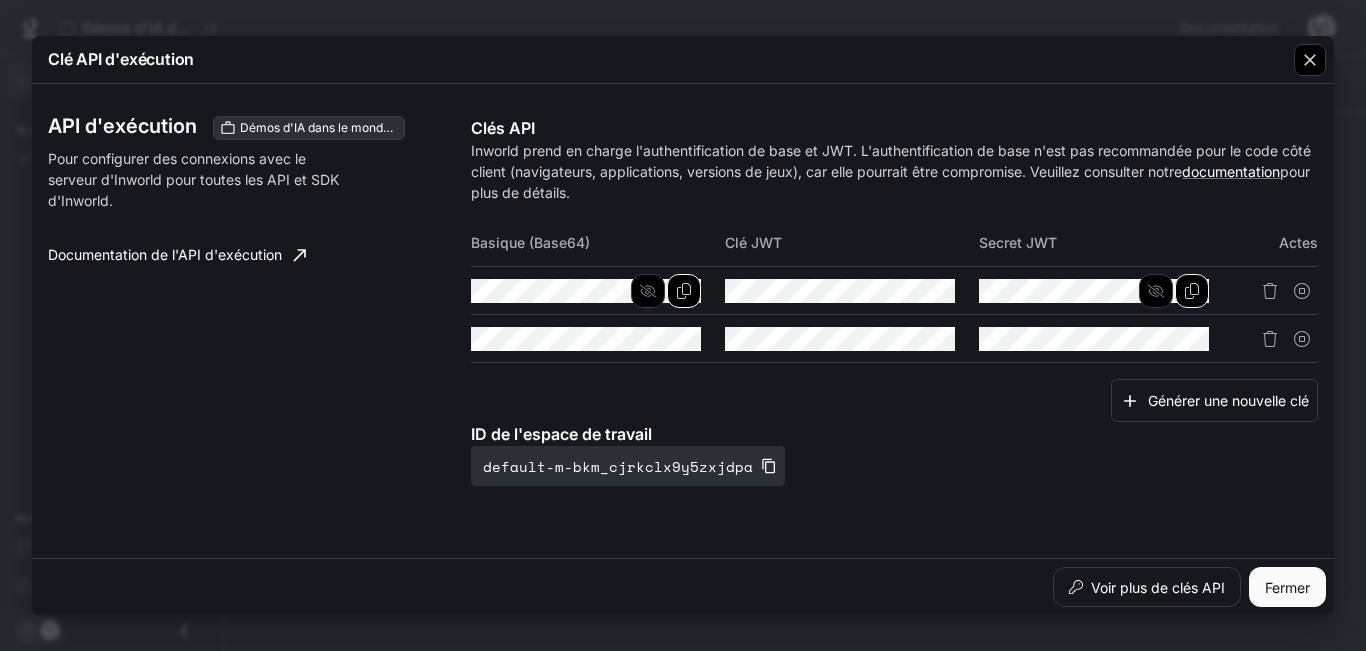 click at bounding box center (1310, 60) 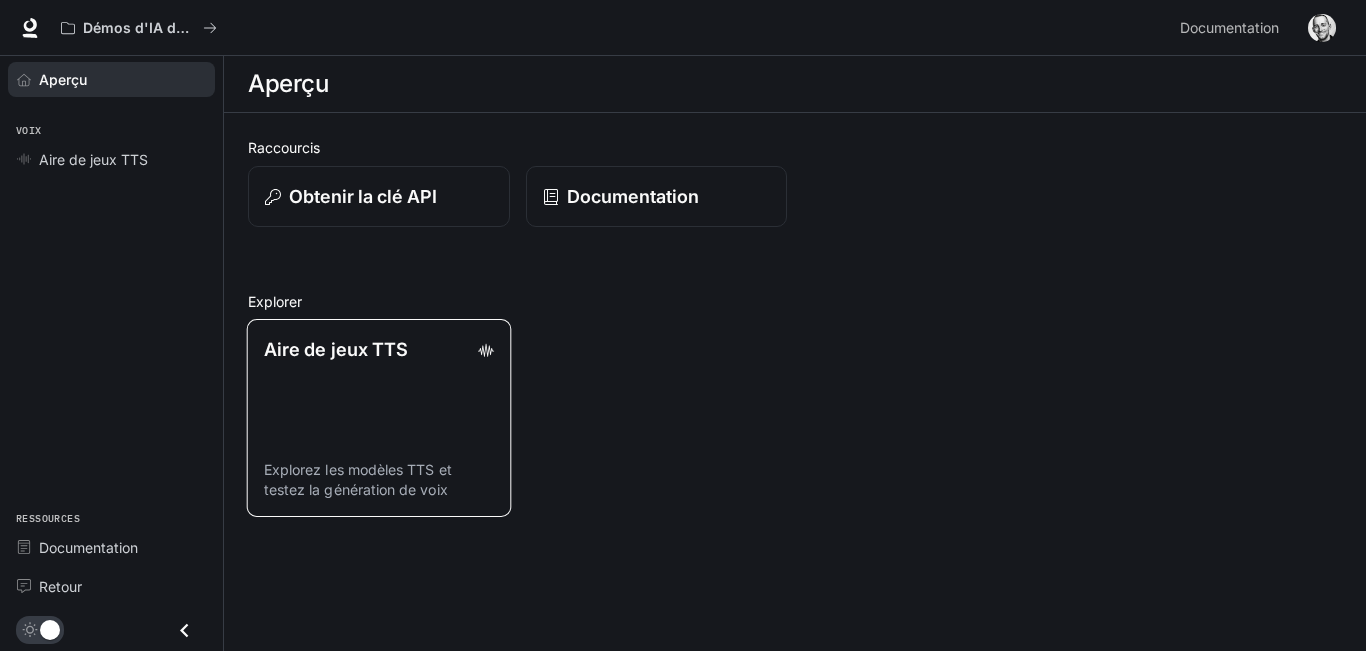 click on "Aire de jeux TTS" at bounding box center (336, 349) 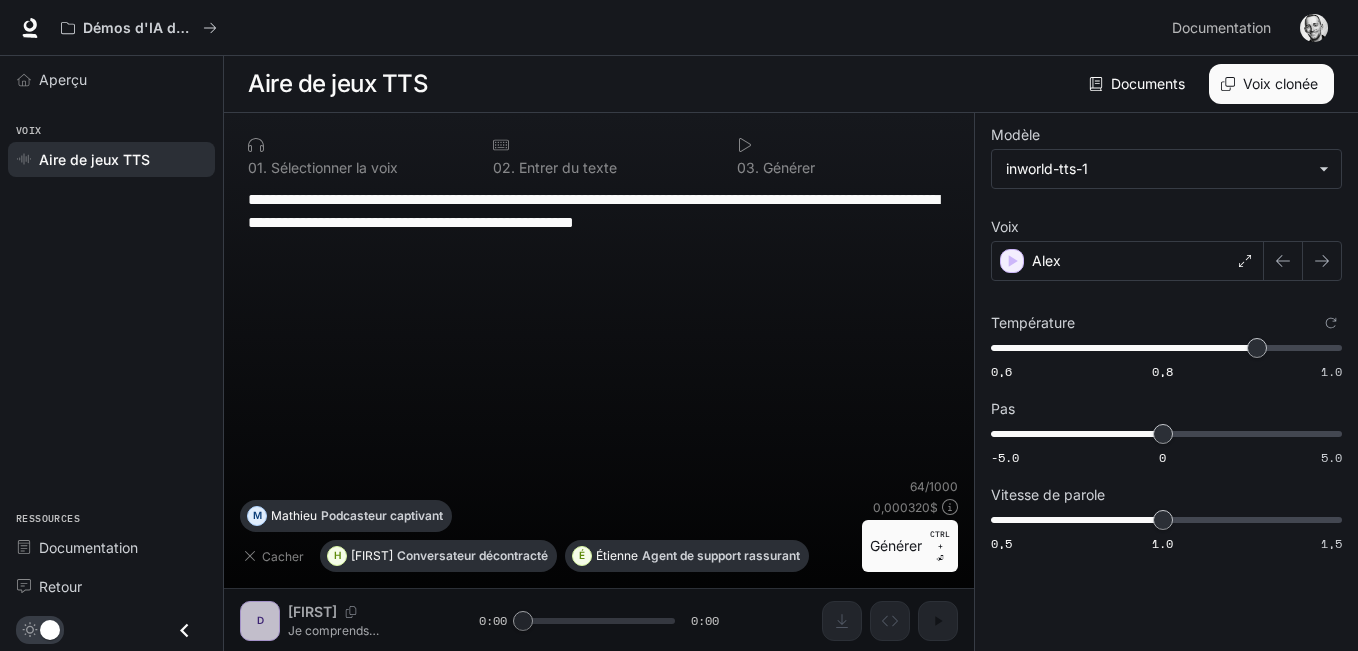 drag, startPoint x: 883, startPoint y: 233, endPoint x: 242, endPoint y: 200, distance: 641.8489 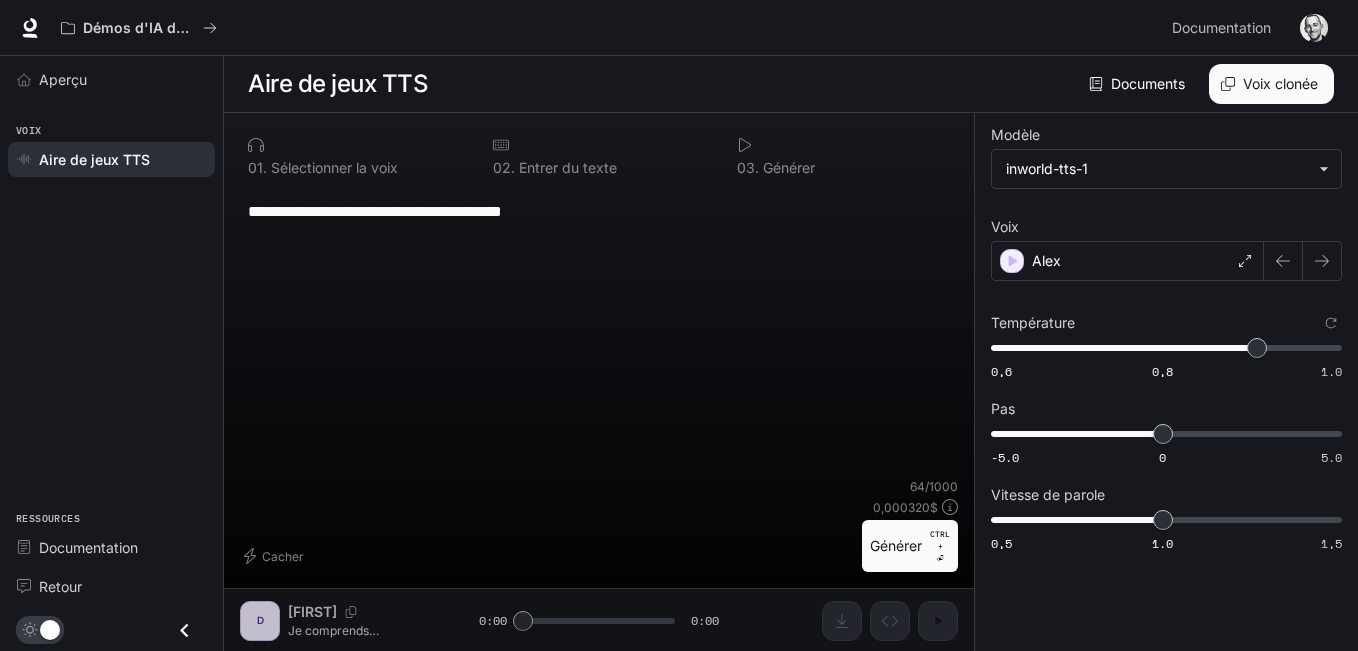 click on "Générer CTRL + ⏎" at bounding box center [910, 546] 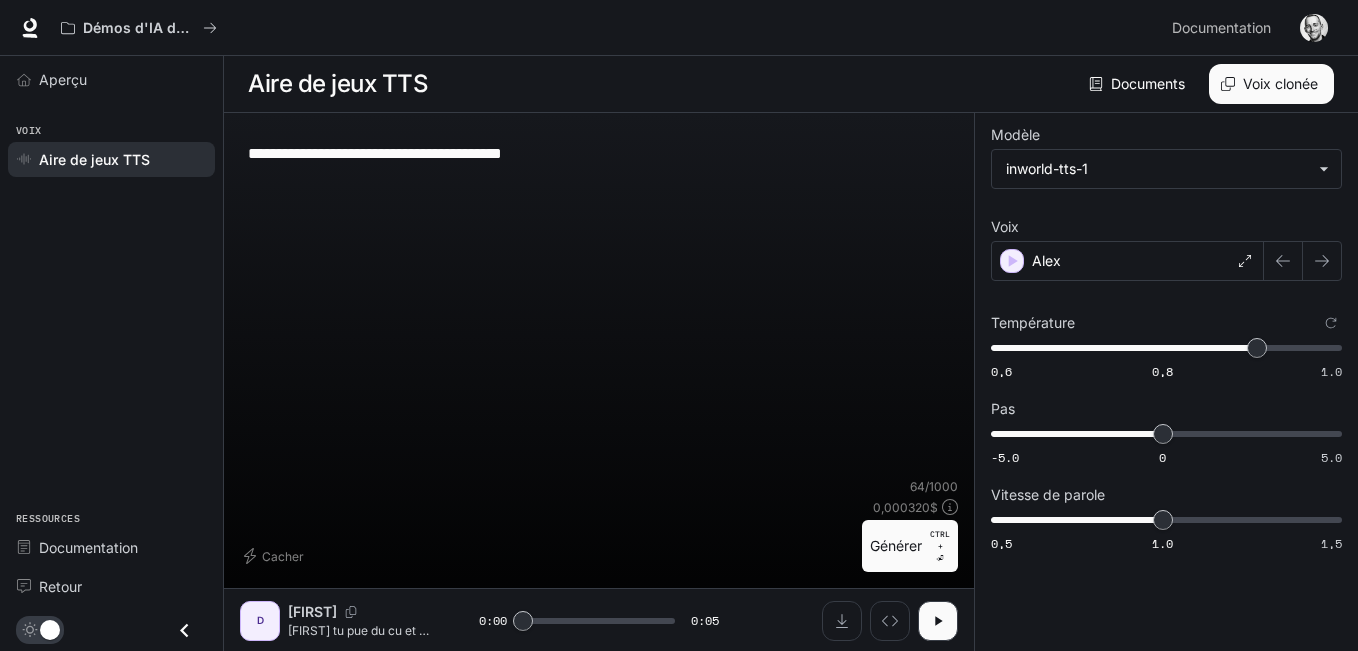 click on "**********" at bounding box center [599, 153] 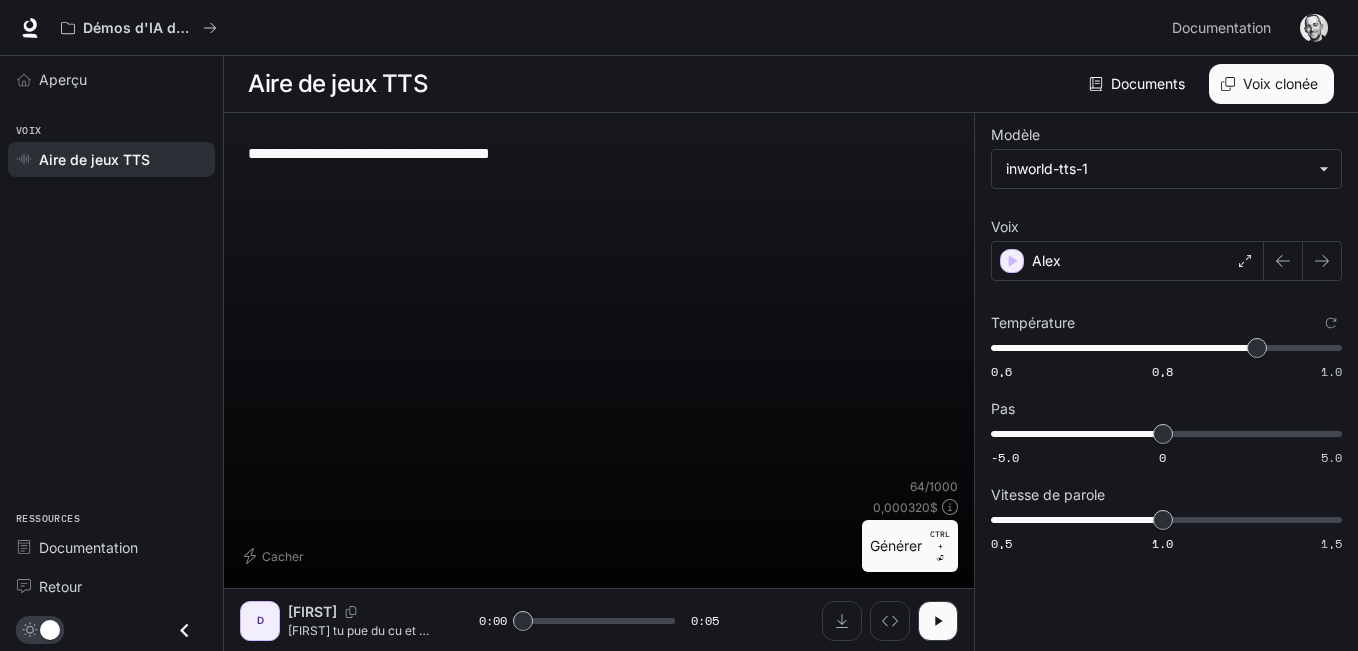 click on "Générer" at bounding box center [896, 545] 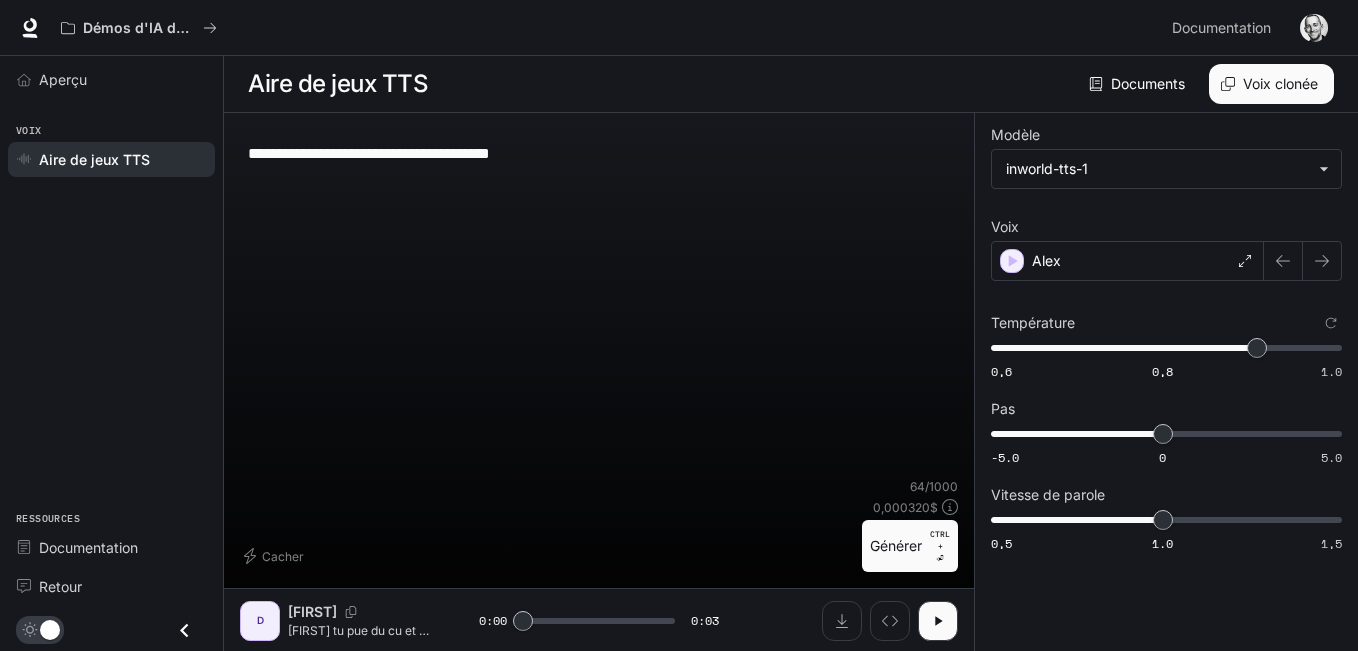 click on "**********" at bounding box center (599, 153) 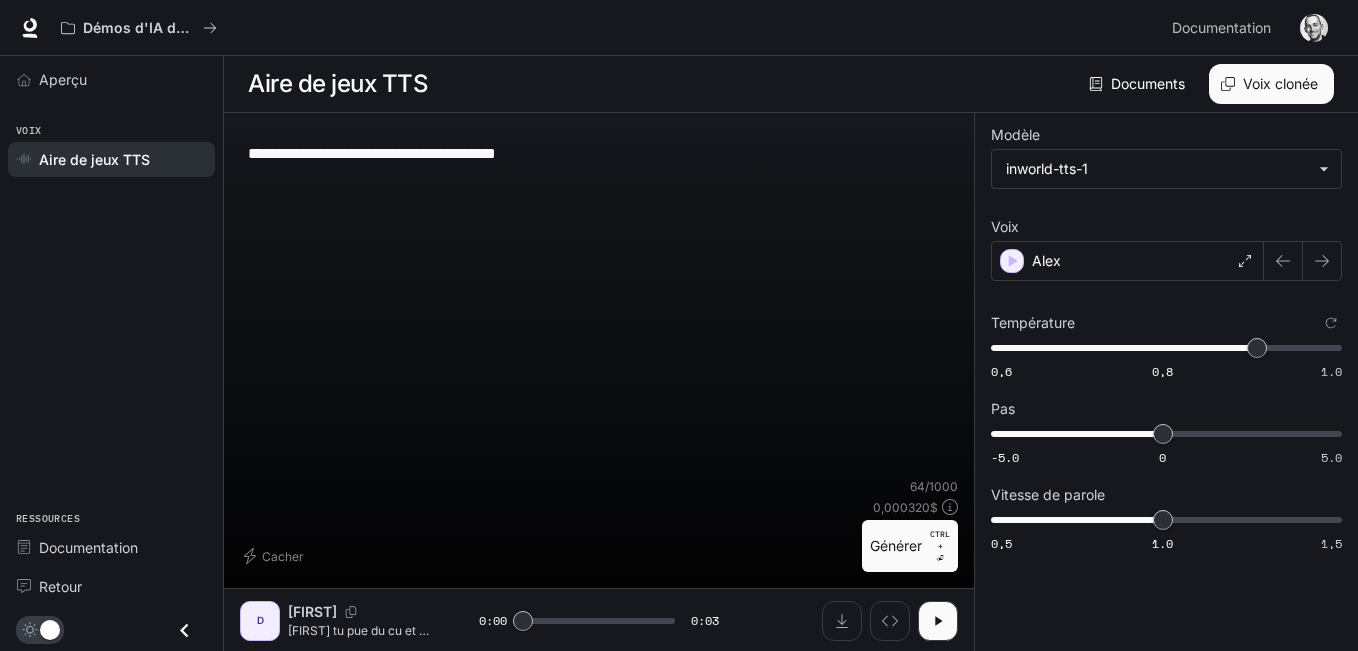 click on "Générer CTRL + ⏎" at bounding box center [910, 546] 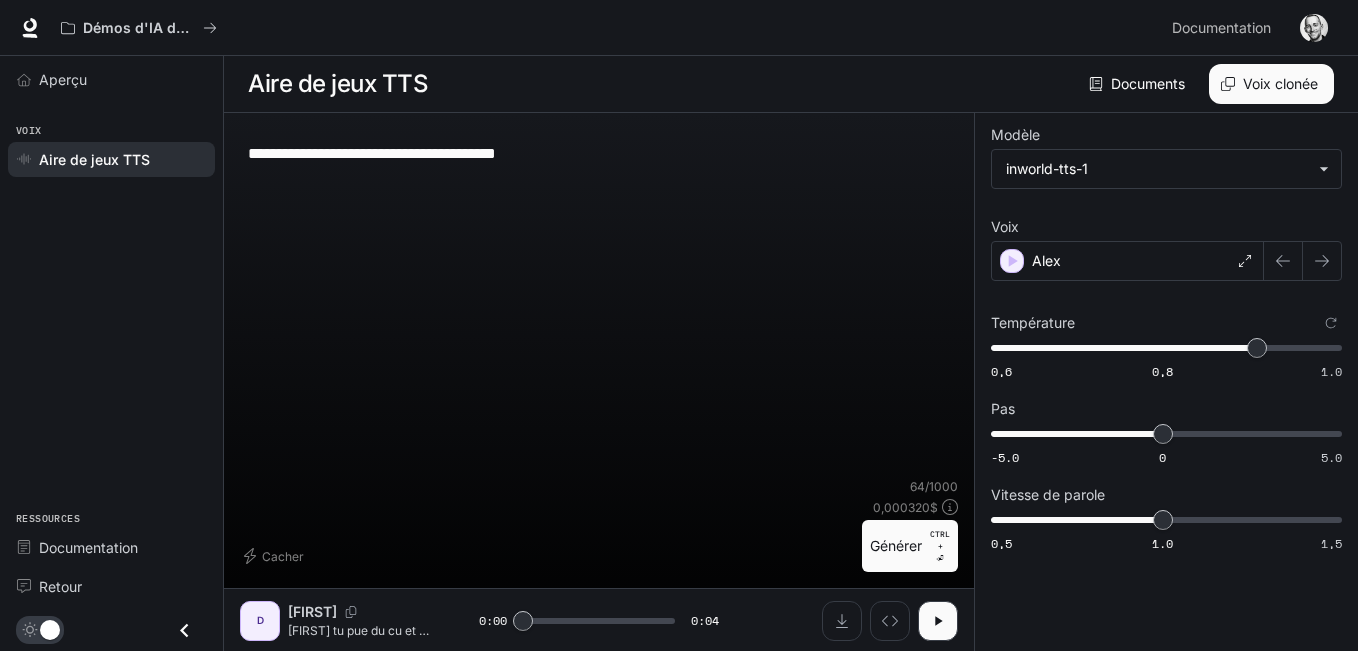 click on "**********" at bounding box center [599, 153] 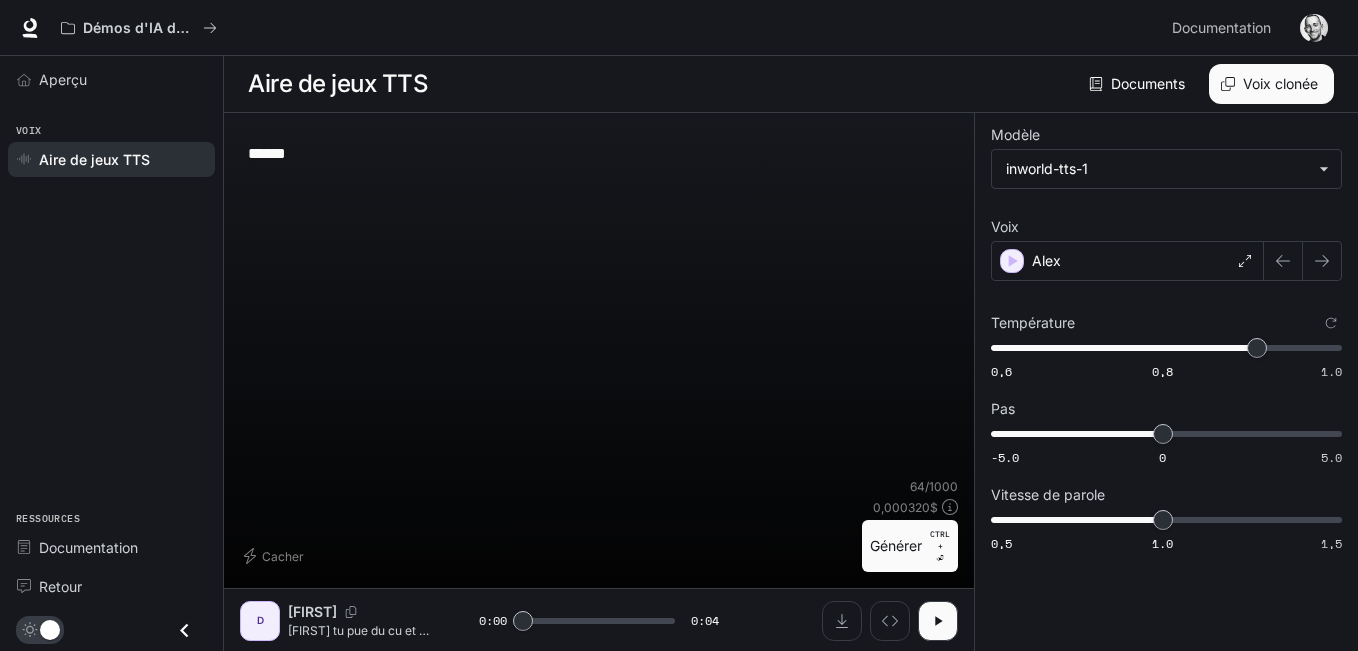 type on "****" 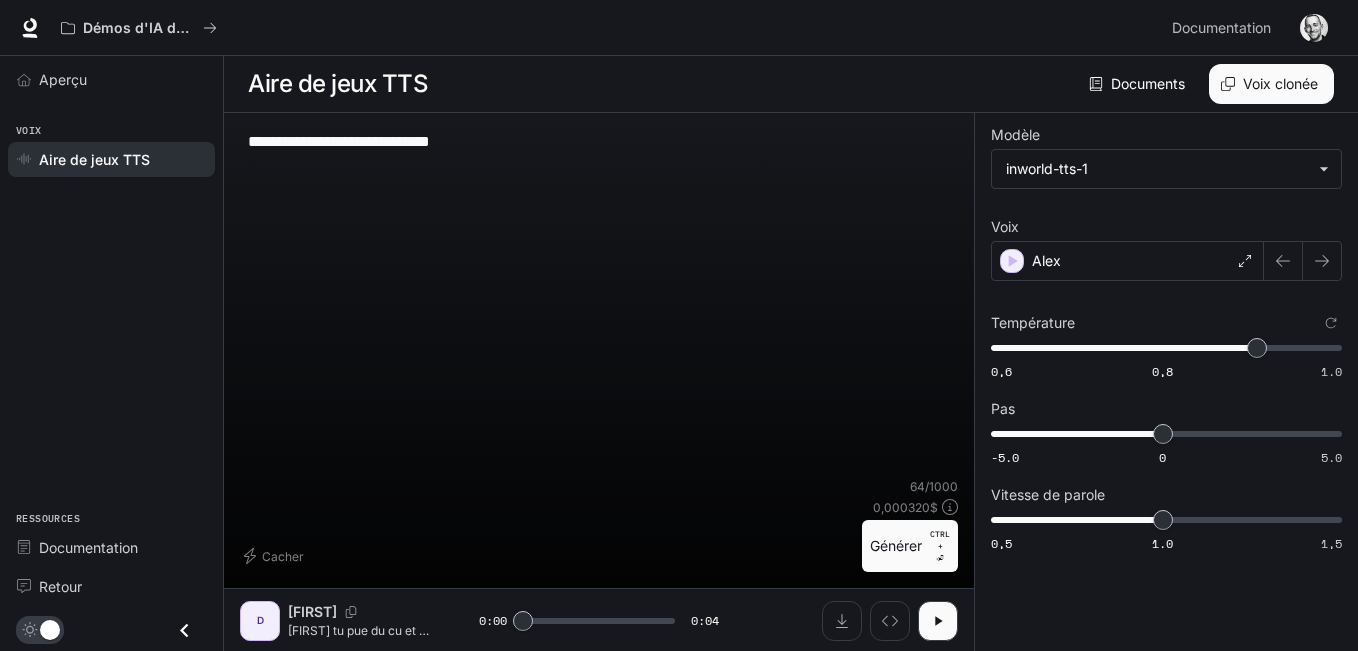 click on "Générer" at bounding box center (896, 545) 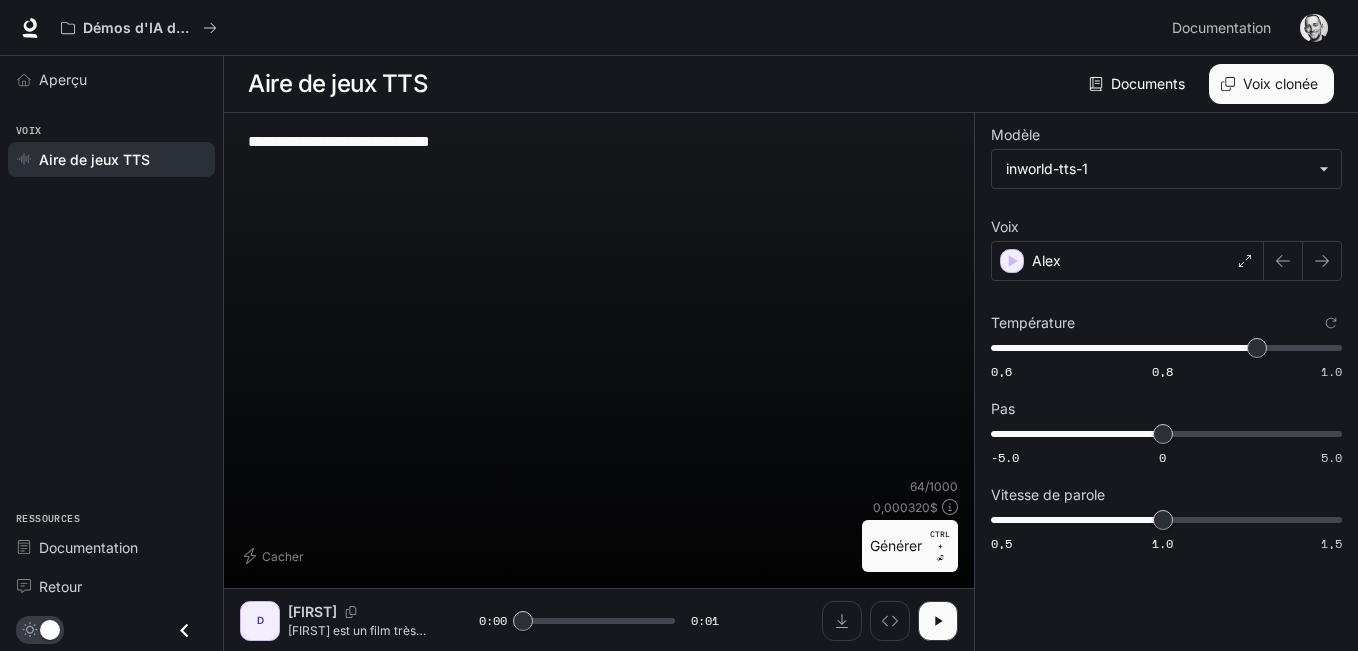 click on "**********" at bounding box center (599, 153) 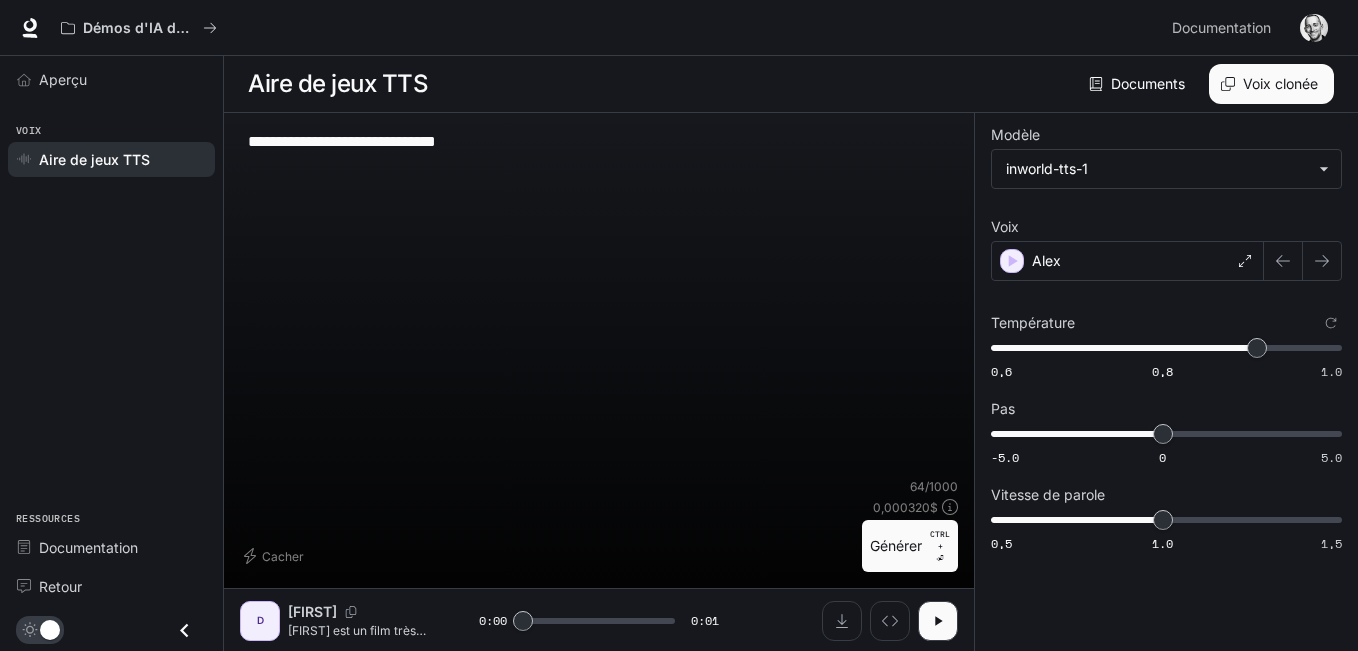 type on "**********" 